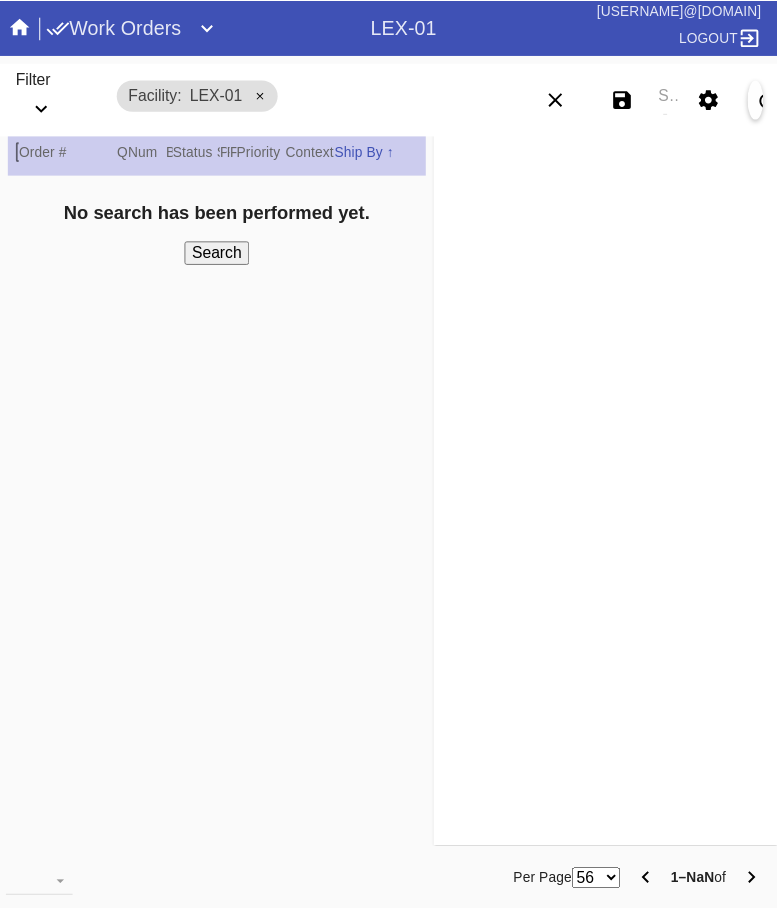 scroll, scrollTop: 0, scrollLeft: 0, axis: both 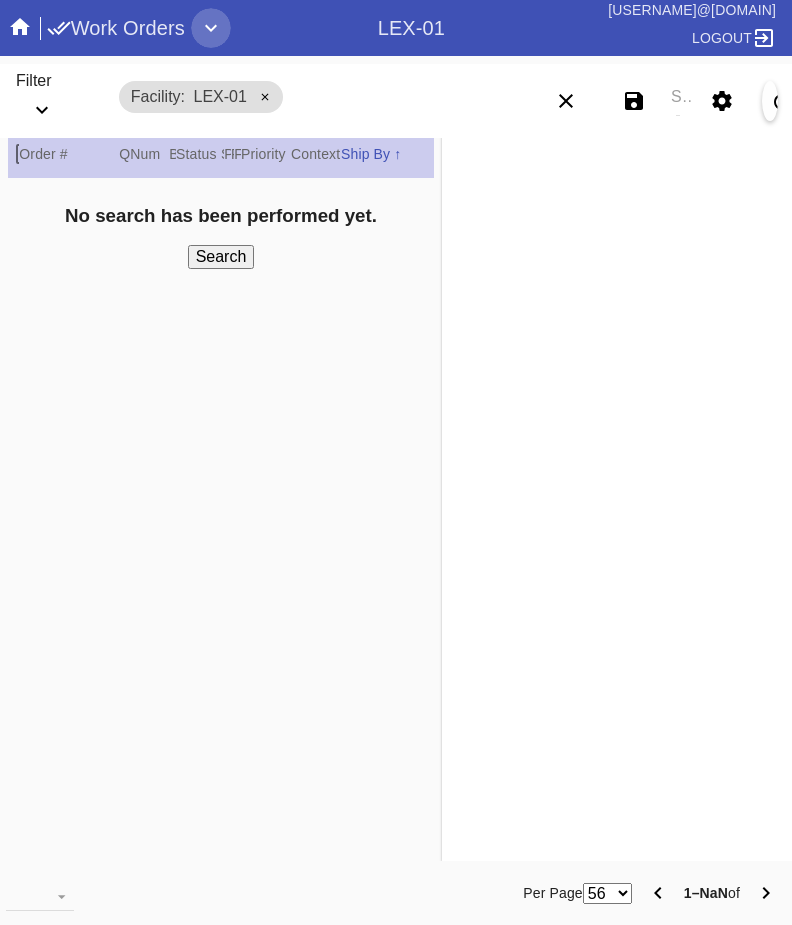 click at bounding box center (211, 28) 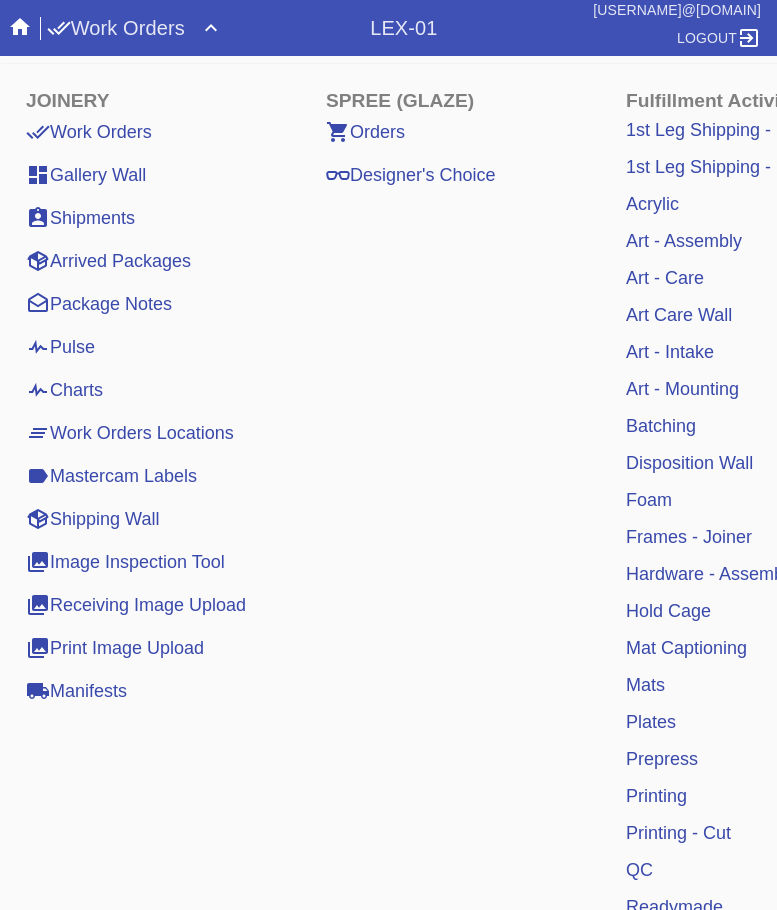click on "Mastercam Labels" at bounding box center [111, 476] 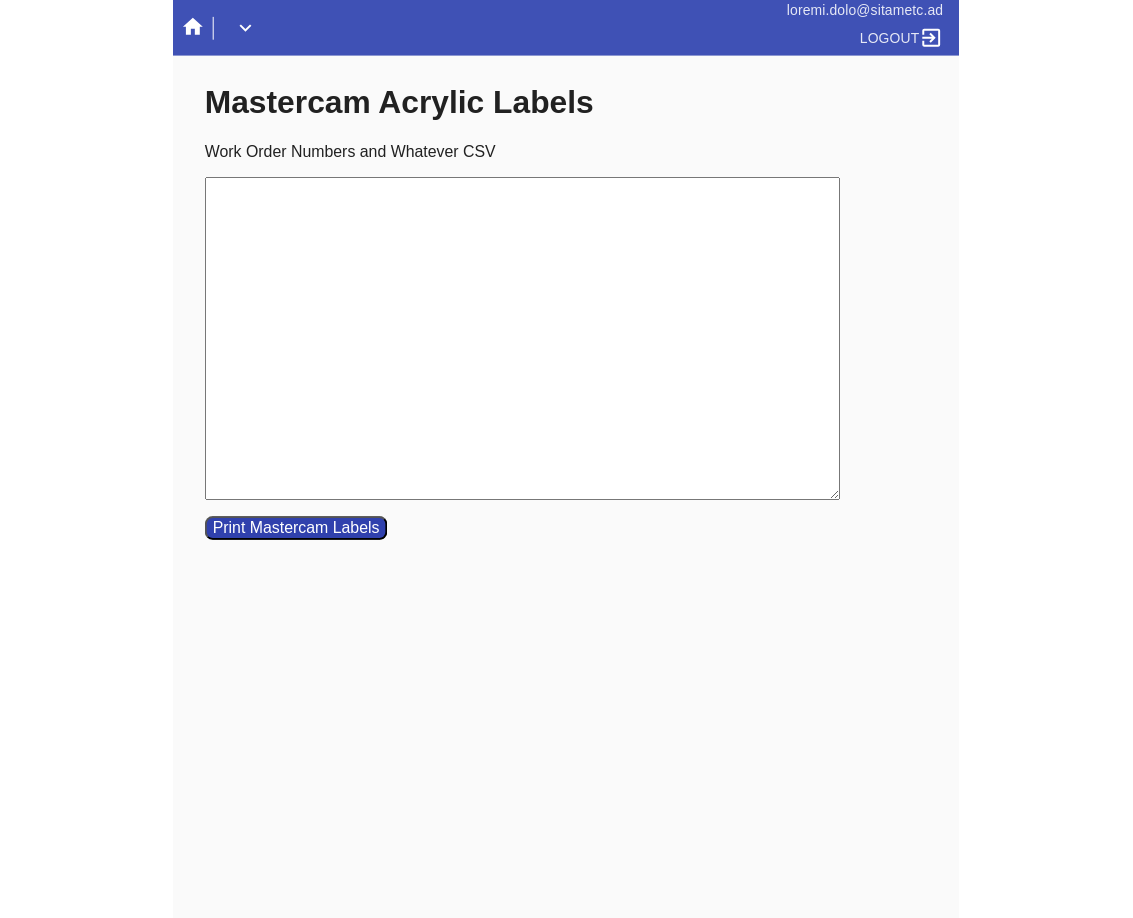 scroll, scrollTop: 0, scrollLeft: 0, axis: both 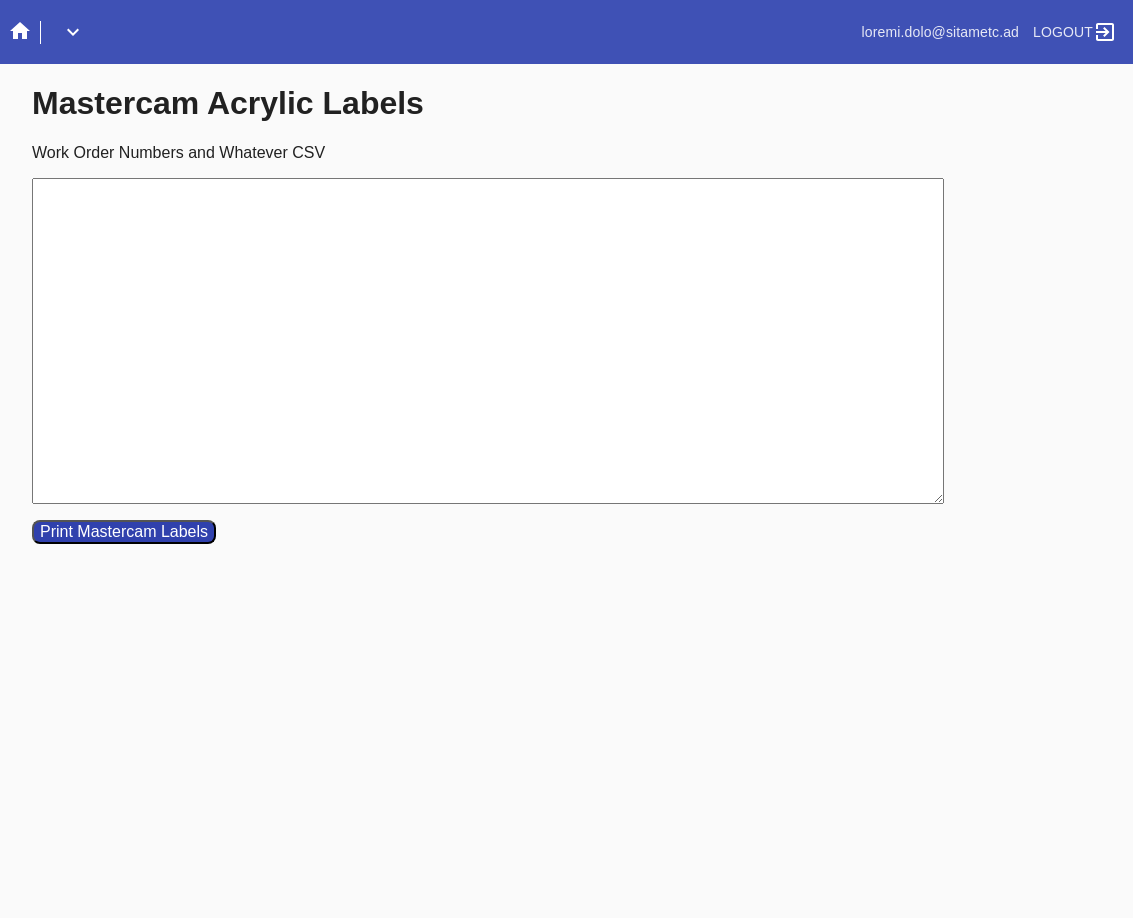 click on "Work Order Numbers and Whatever CSV" at bounding box center [488, 341] 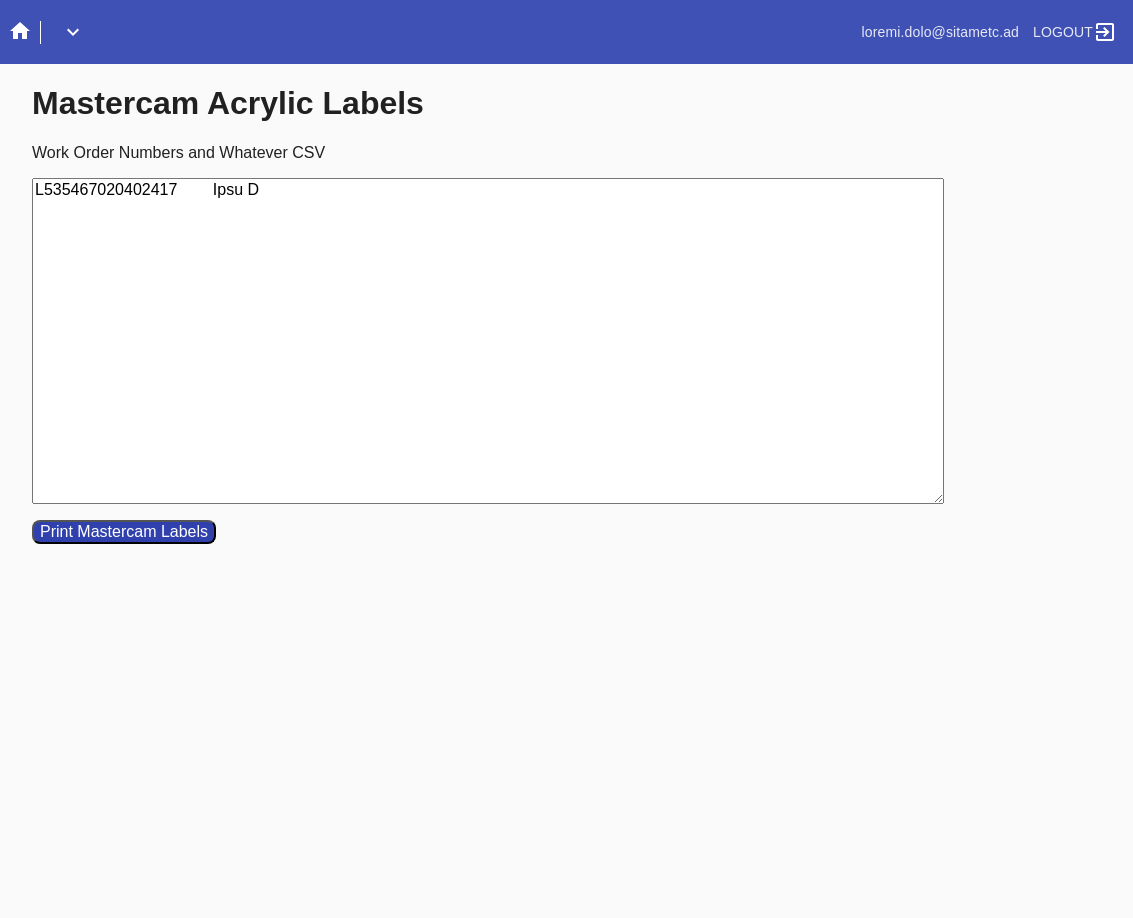 click on "L535467020402417	Ipsu D" at bounding box center [488, 341] 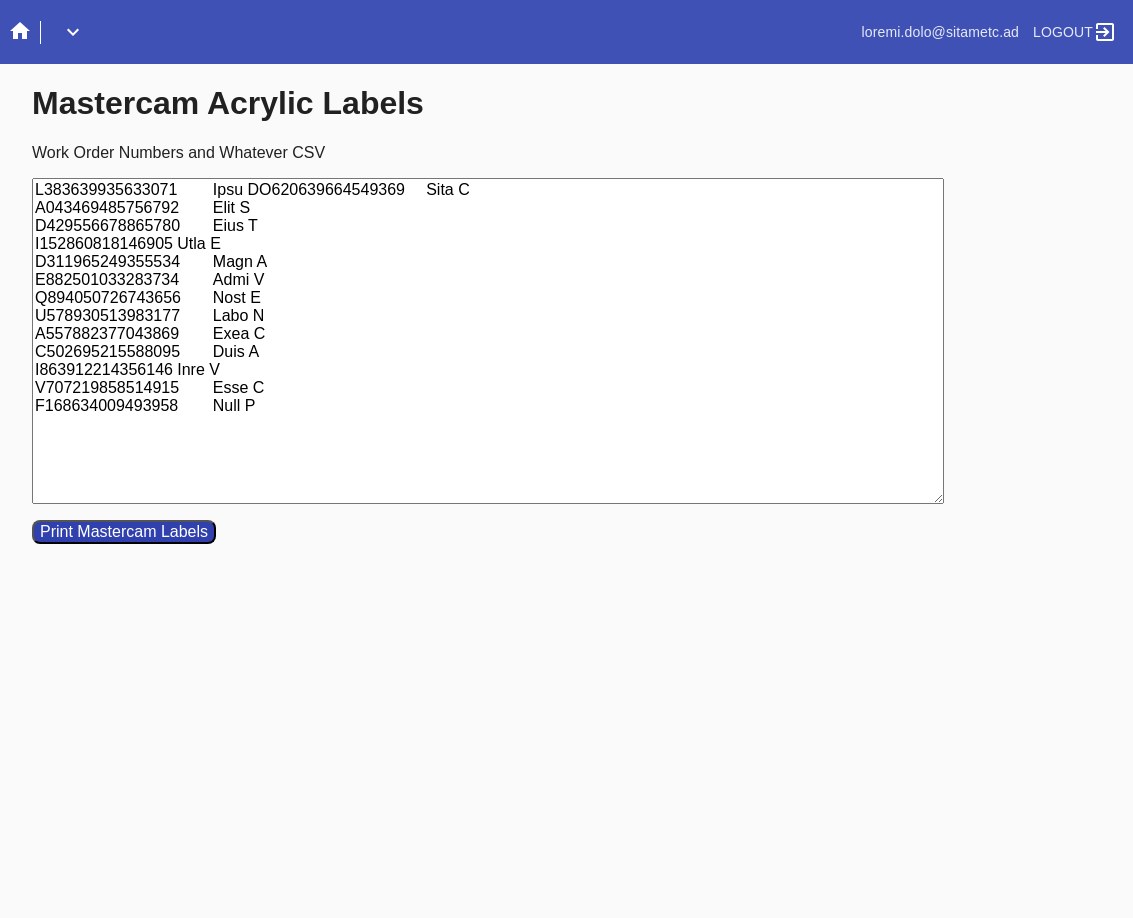 click on "L383639935633071	Ipsu DO620639664549369	Sita C
A043469485756792	Elit S
D429556678865780	Eius T
I152860818146905	Utla E
D311965249355534	Magn A
E882501033283734	Admi V
Q894050726743656	Nost E
U578930513983177	Labo N
A557882377043869	Exea C
C502695215588095	Duis A
I863912214356146	Inre V
V707219858514915	Esse C
F168634009493958	Null P" at bounding box center [488, 341] 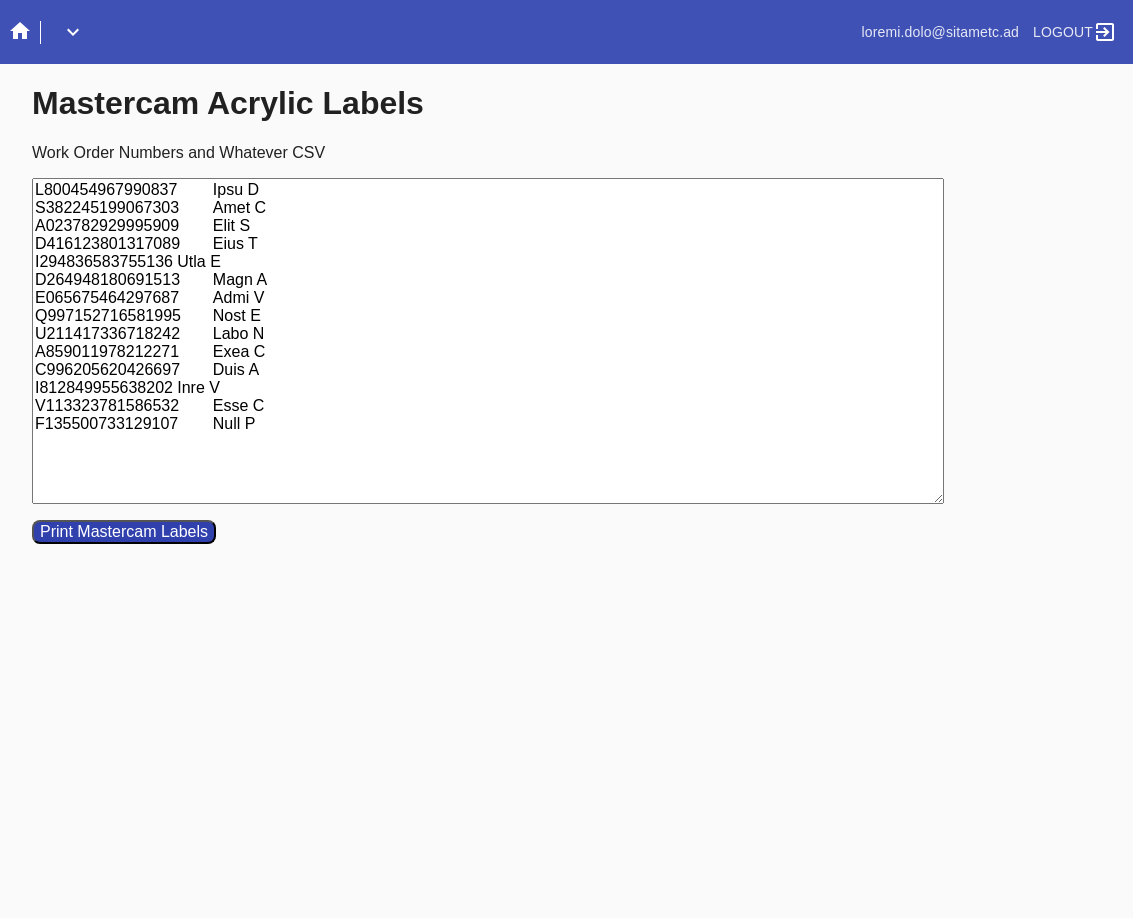 click on "L800454967990837	Ipsu D
S382245199067303	Amet C
A023782929995909	Elit S
D416123801317089	Eius T
I294836583755136	Utla E
D264948180691513	Magn A
E065675464297687	Admi V
Q997152716581995	Nost E
U211417336718242	Labo N
A859011978212271	Exea C
C996205620426697	Duis A
I812849955638202	Inre V
V113323781586532	Esse C
F135500733129107	Null P" at bounding box center [488, 341] 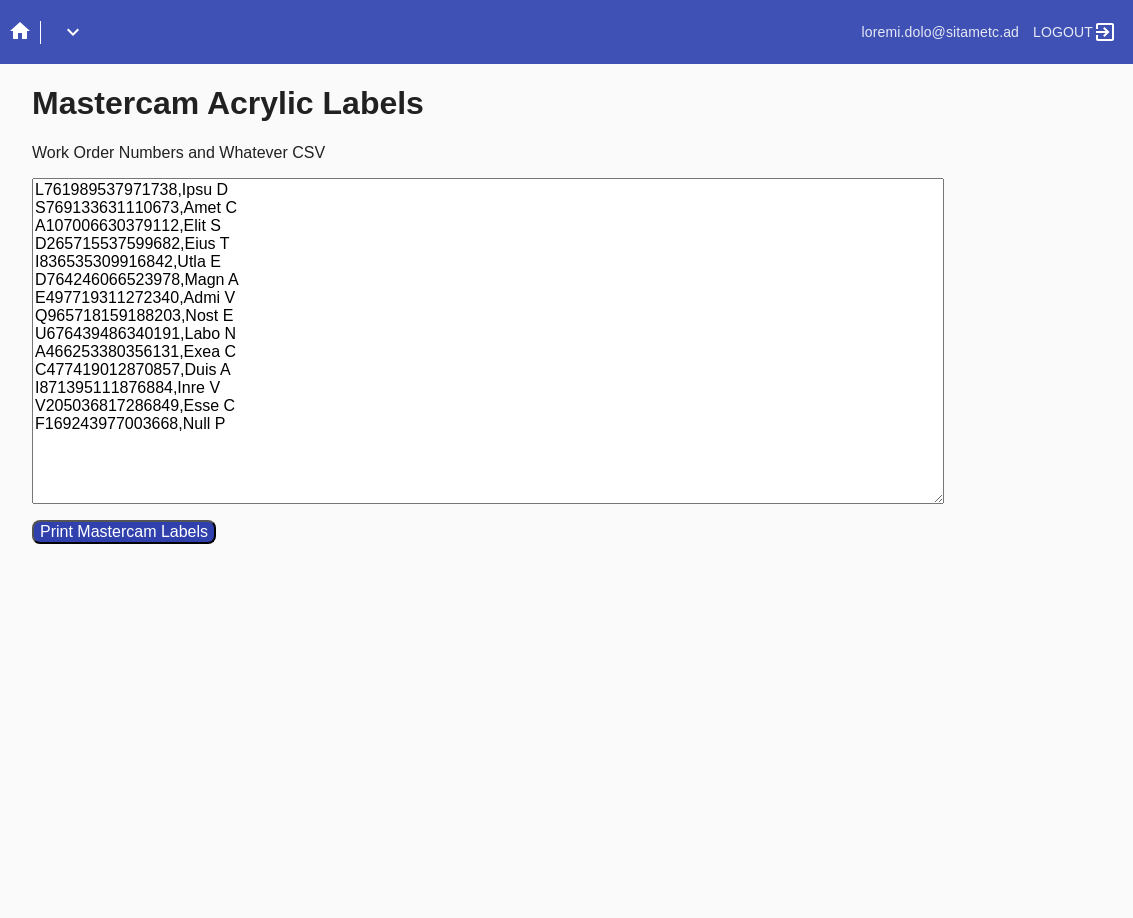 type on "L761989537971738,Ipsu D
S769133631110673,Amet C
A107006630379112,Elit S
D265715537599682,Eius T
I836535309916842,Utla E
D764246066523978,Magn A
E497719311272340,Admi V
Q965718159188203,Nost E
U676439486340191,Labo N
A466253380356131,Exea C
C477419012870857,Duis A
I871395111876884,Inre V
V205036817286849,Esse C
F169243977003668,Null P" 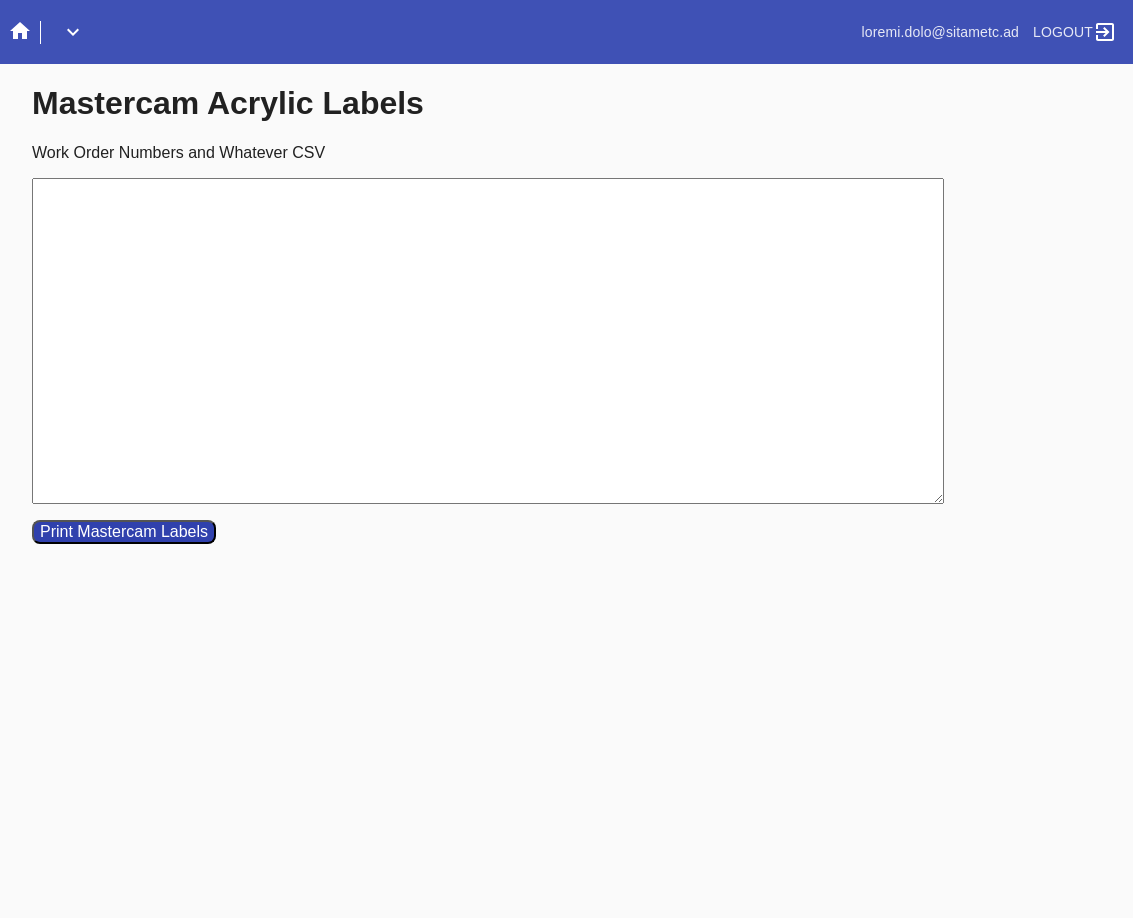 click on "Work Order Numbers and Whatever CSV" at bounding box center [488, 341] 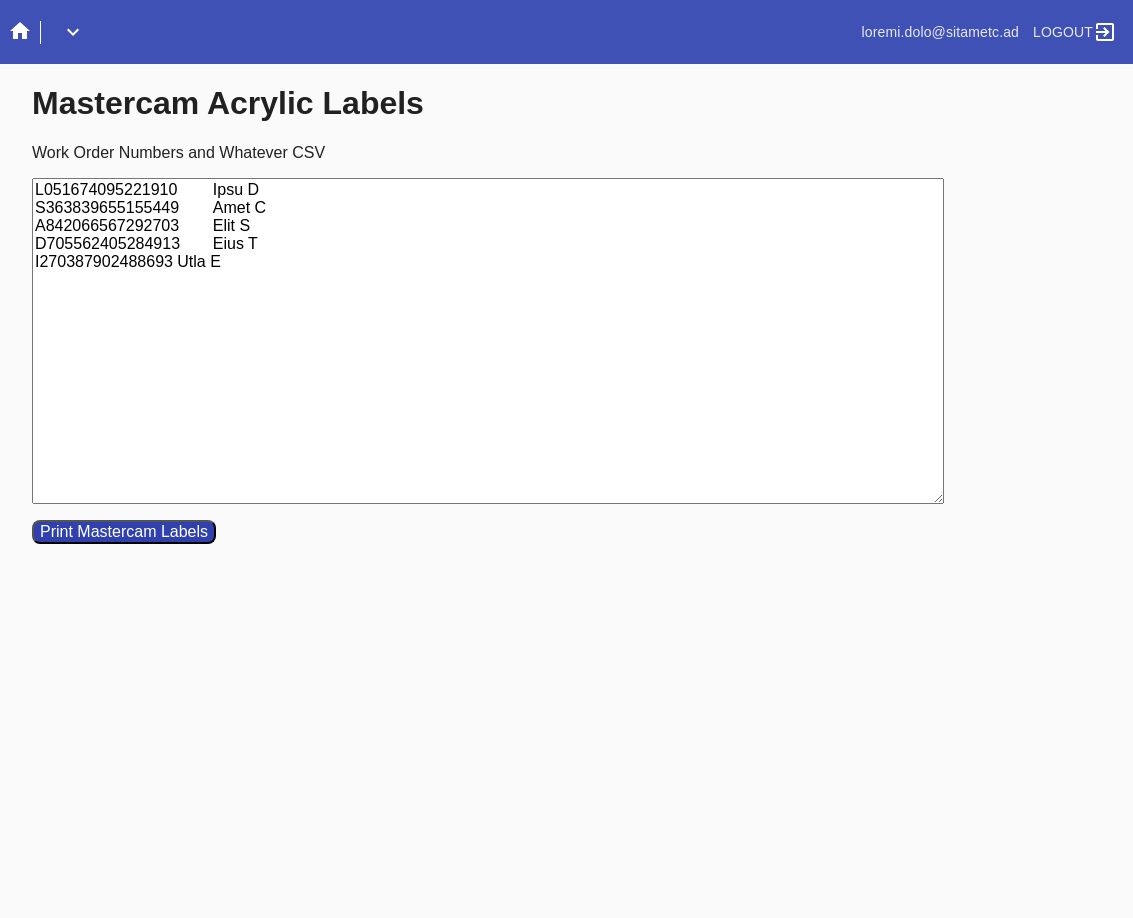 click on "L051674095221910	Ipsu D
S363839655155449	Amet C
A842066567292703	Elit S
D705562405284913	Eius T
I270387902488693	Utla E" at bounding box center [488, 341] 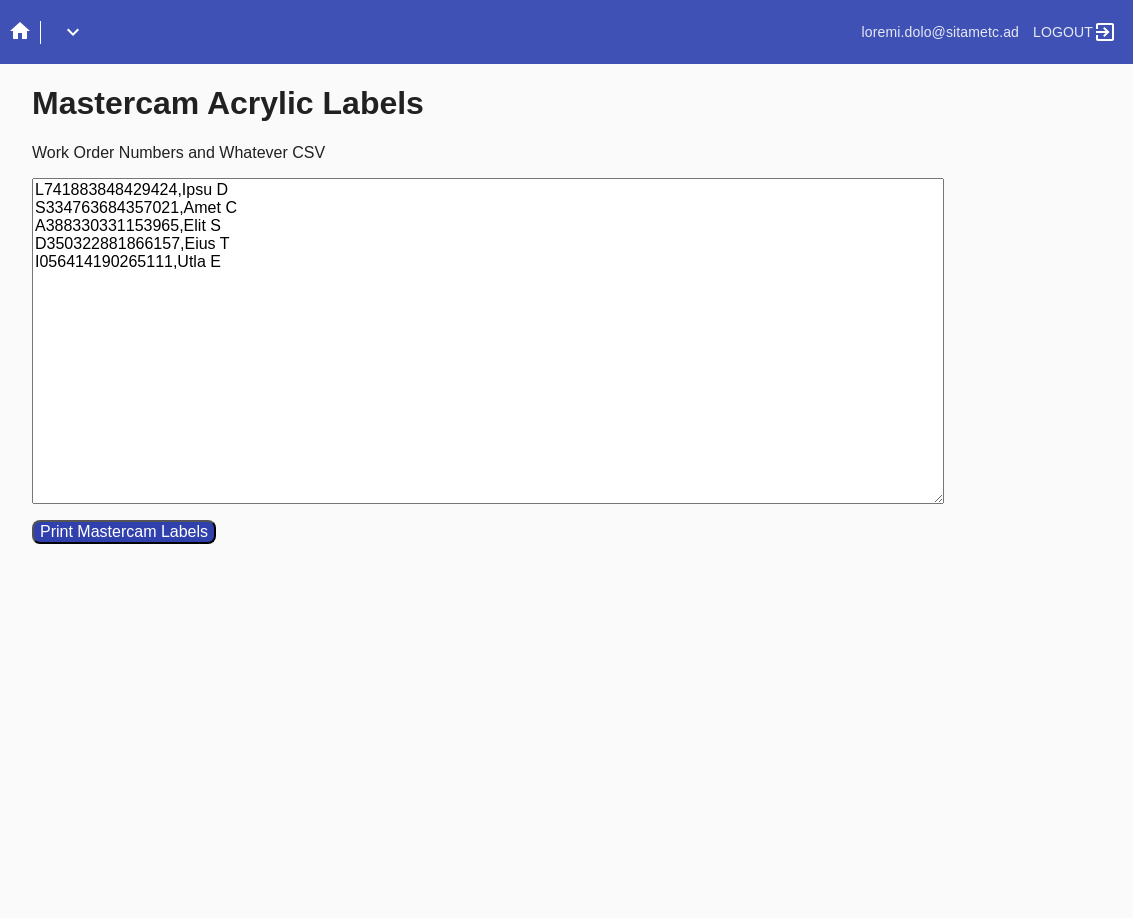 type on "L741883848429424,Ipsu D
S334763684357021,Amet C
A388330331153965,Elit S
D350322881866157,Eius T
I056414190265111,Utla E" 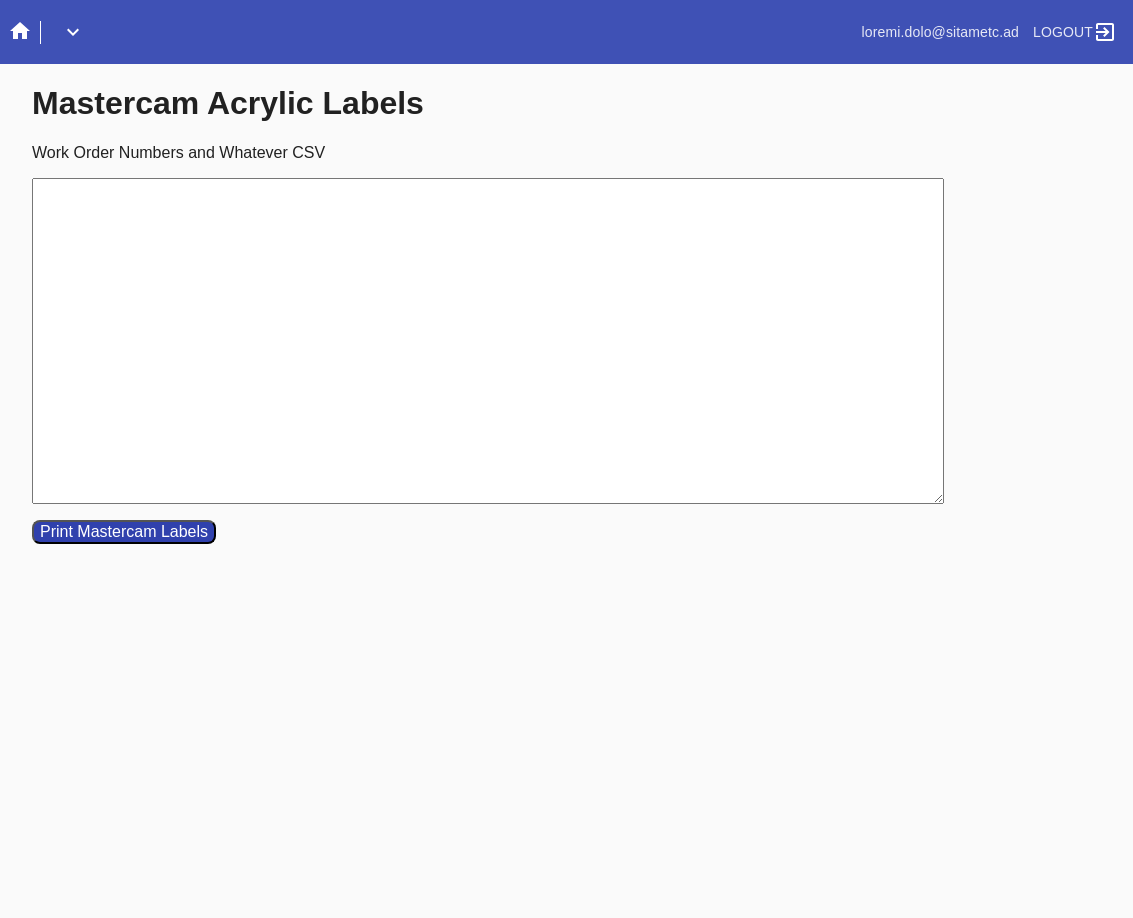 type 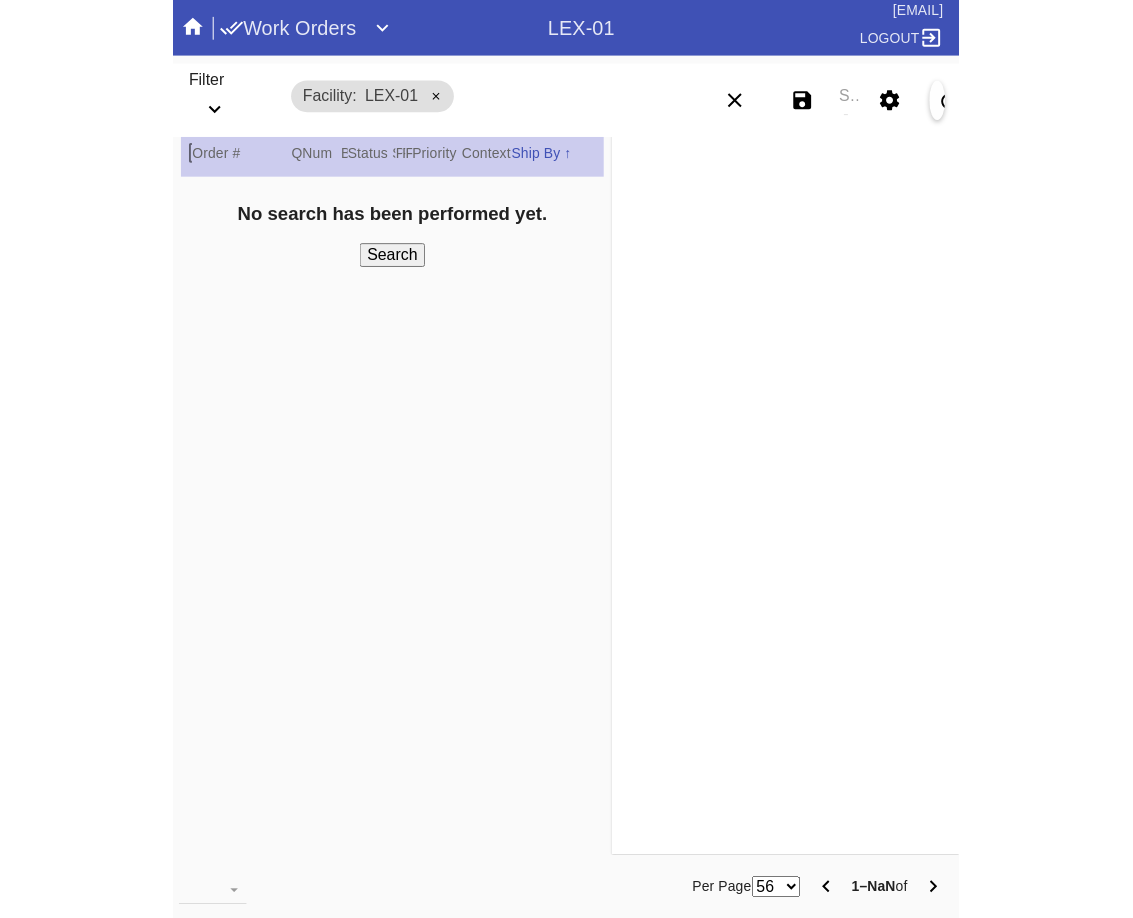scroll, scrollTop: 0, scrollLeft: 0, axis: both 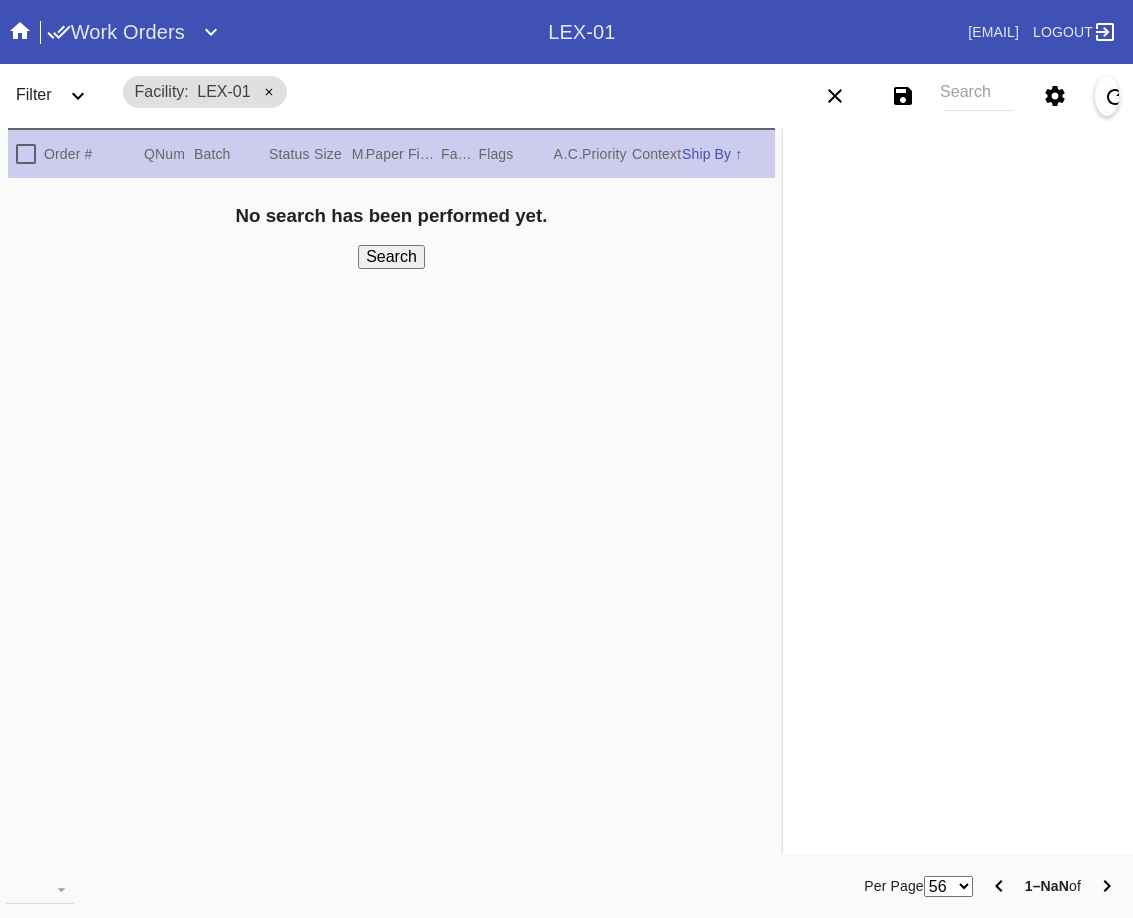 click on "Search" at bounding box center (979, 96) 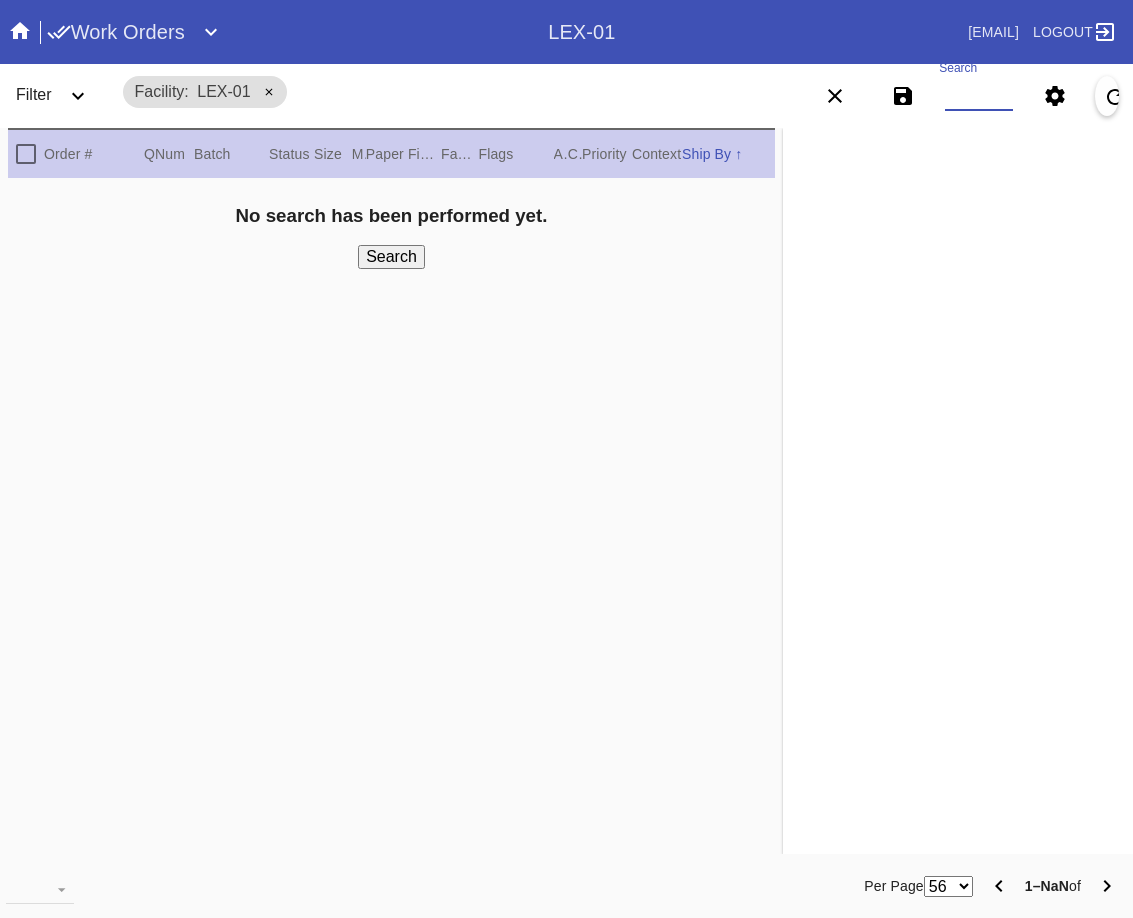 paste on "W767011531945617,Cell G W638467248609795,Cell B W267203489298900,Cell A W207427580379571,Cell E W821736495609615,Cell E W412771345907120,Cell E W616746296519711,Cell E W637990008370862,Cell H W760101343052307,Cell B W570933268385044,Cell B W473003066426949,Cell C W747887664409824,Cell H W843717640931673,Cell H W310939255402230,Cell B" 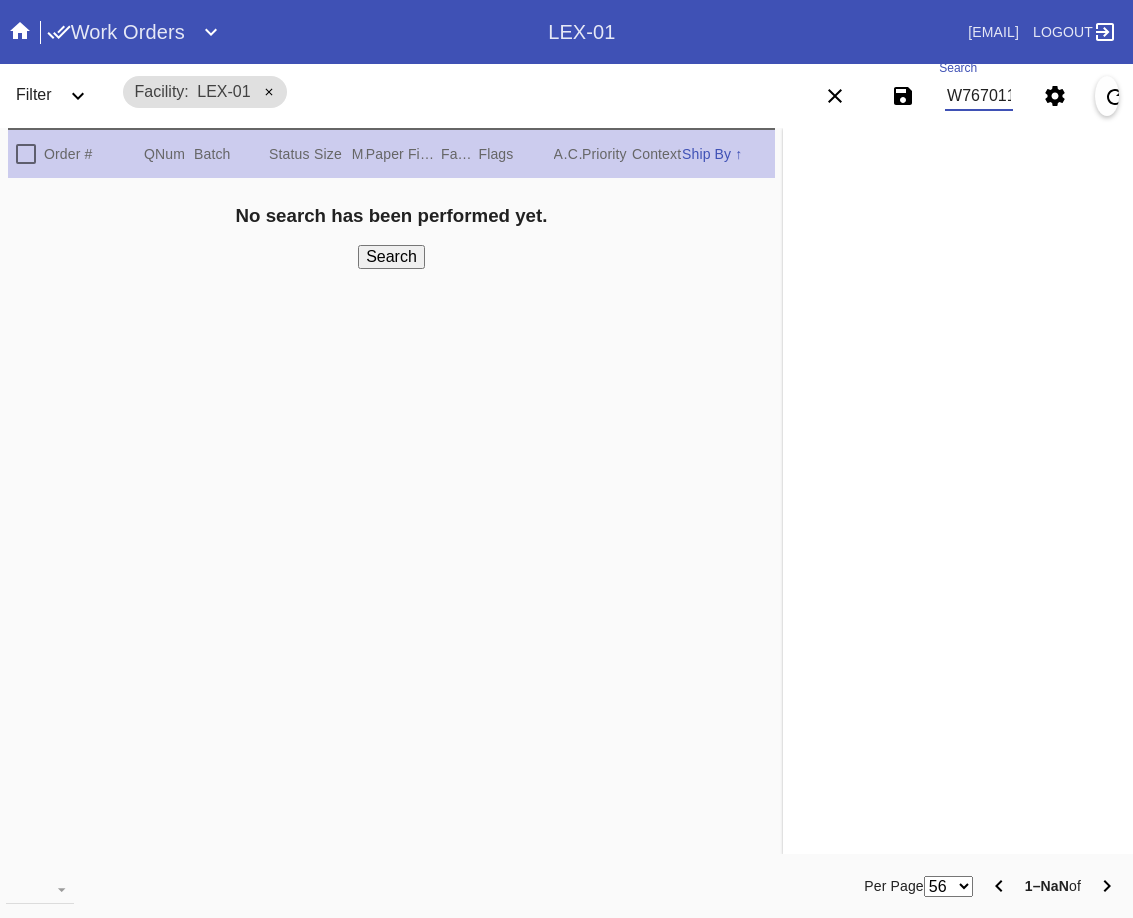 scroll, scrollTop: 0, scrollLeft: 2735, axis: horizontal 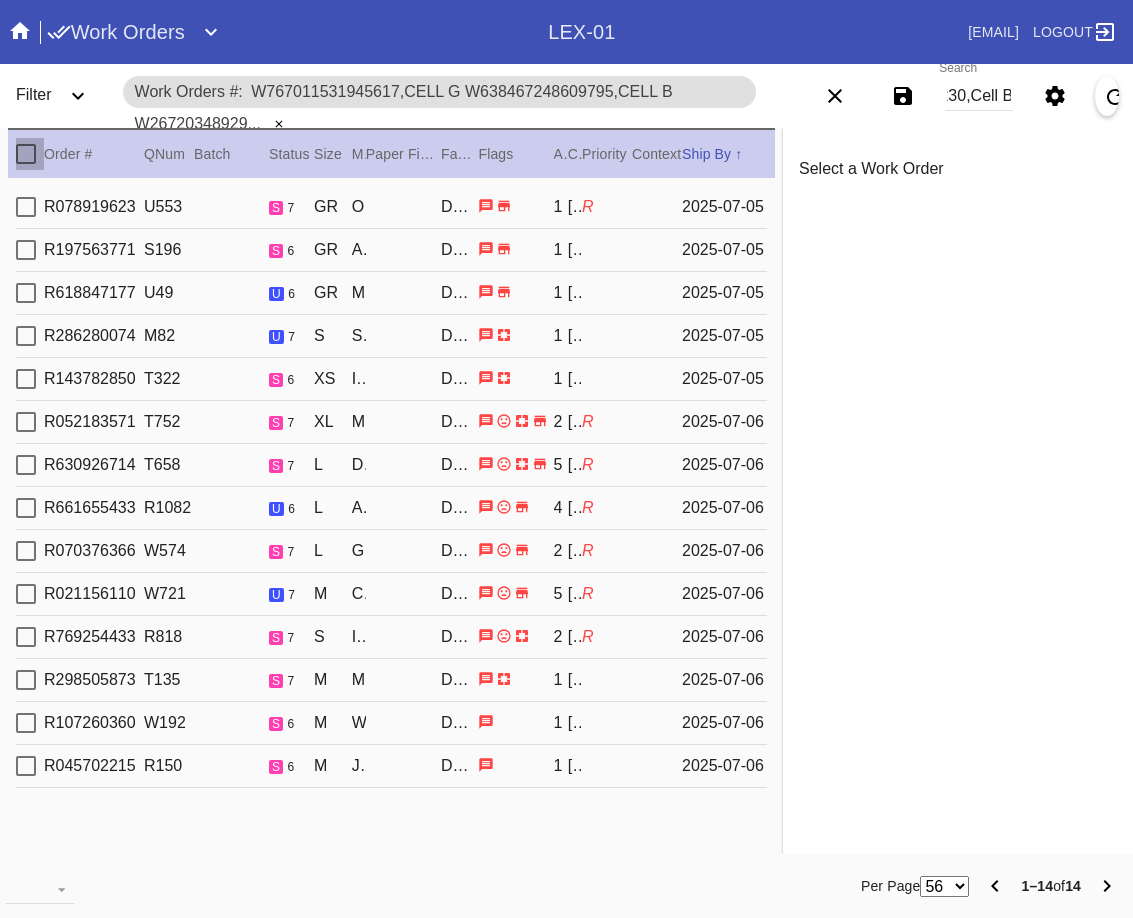 click at bounding box center [26, 154] 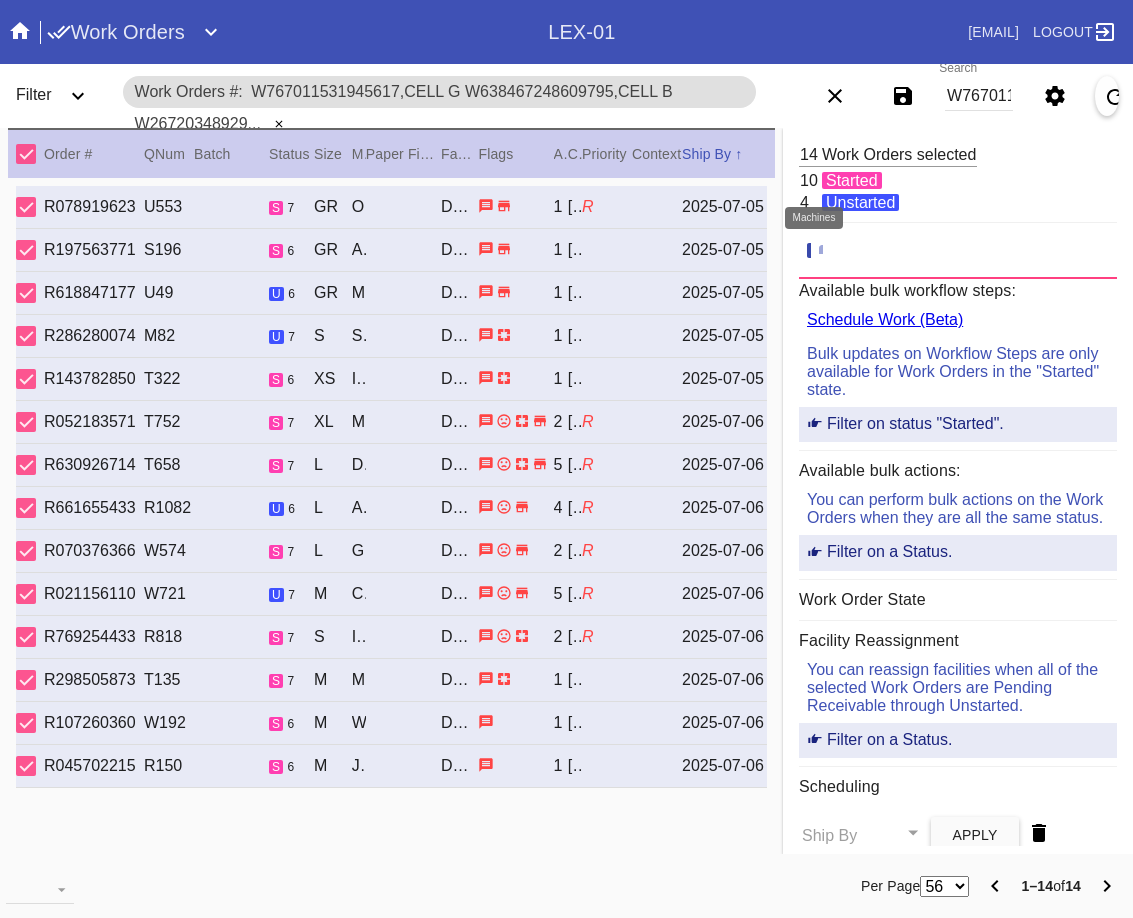 click at bounding box center (829, 251) 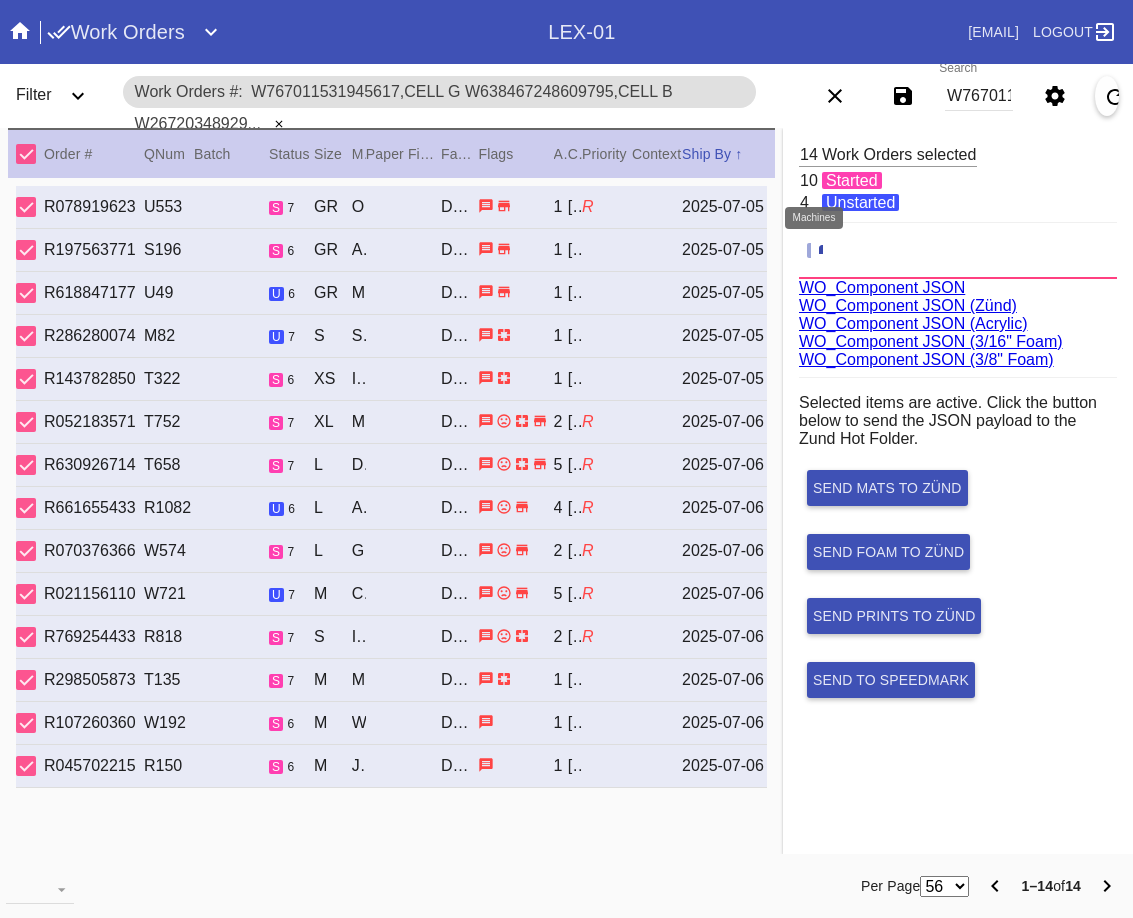 scroll, scrollTop: 75, scrollLeft: 0, axis: vertical 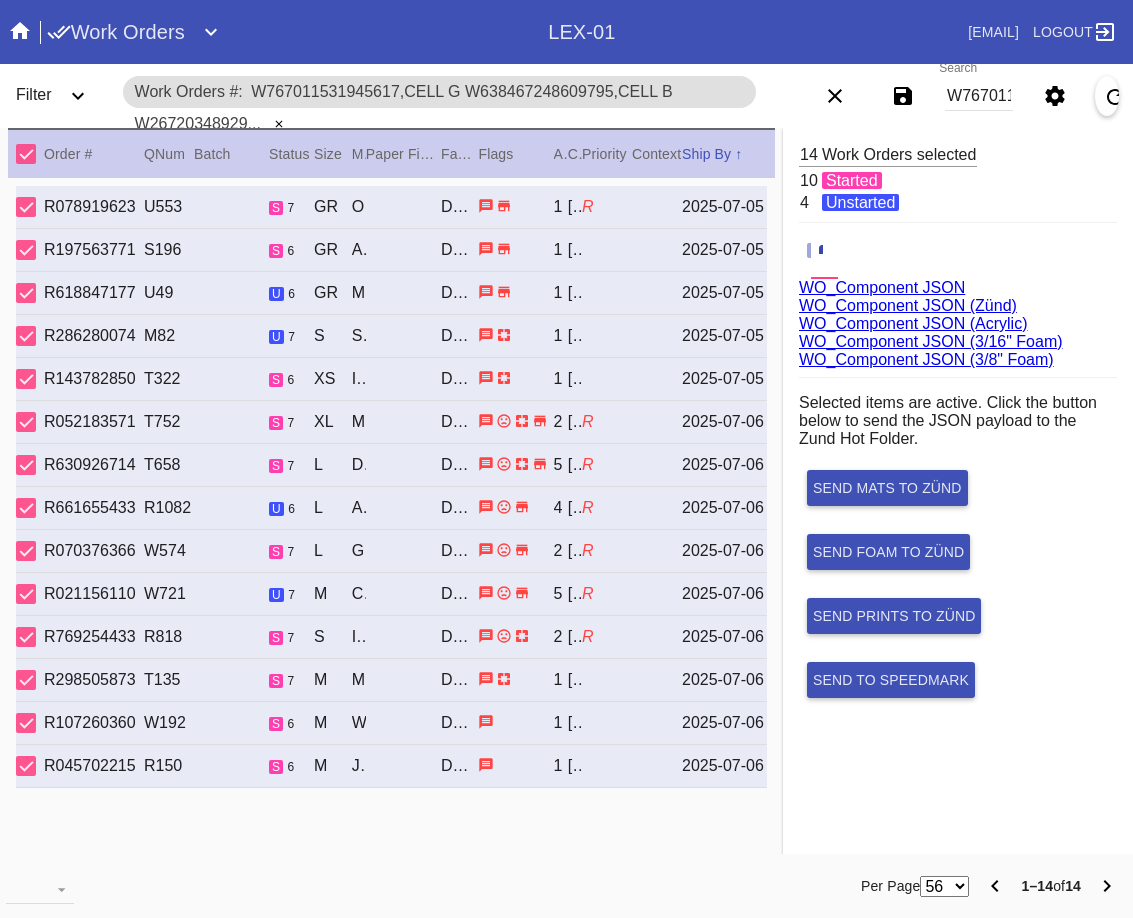 click on "WO_Component JSON (Acrylic)" at bounding box center [913, 323] 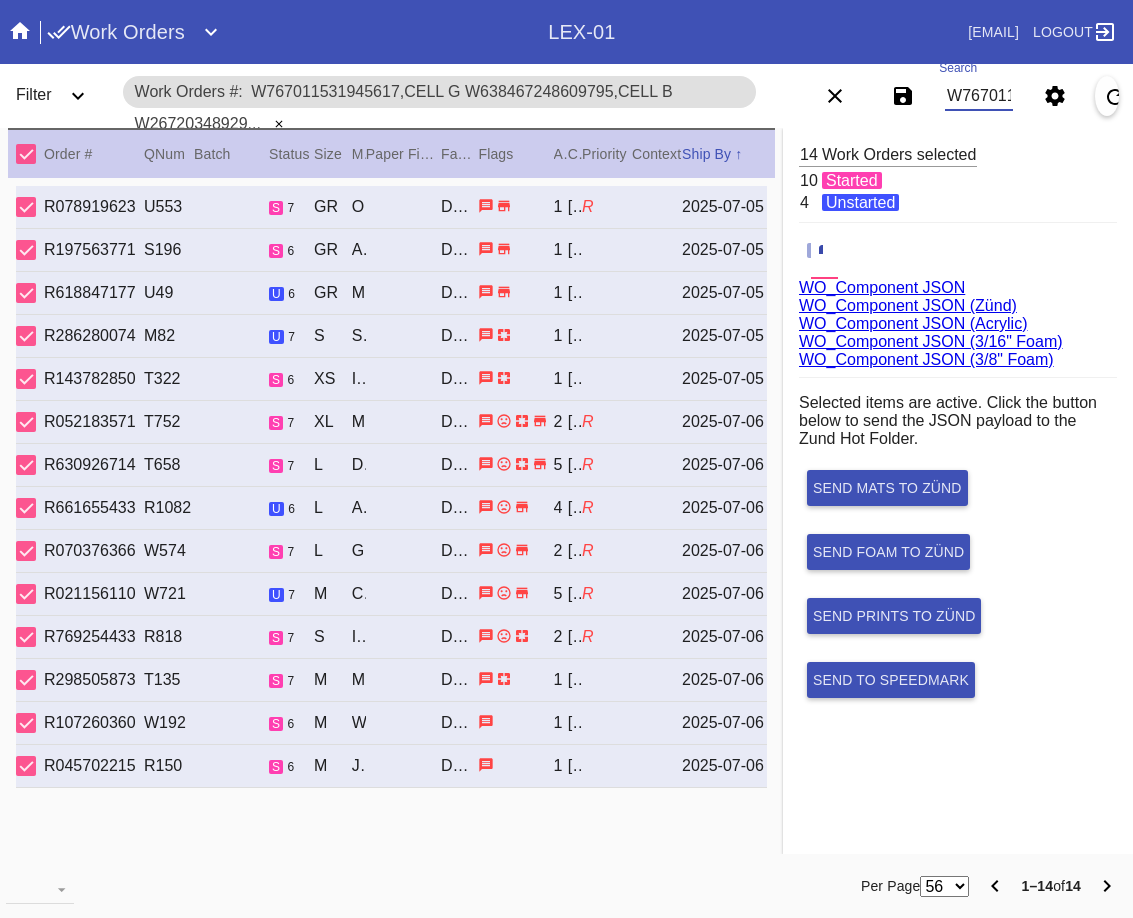 click on "W767011531945617,Cell G W638467248609795,Cell B W267203489298900,Cell A W207427580379571,Cell E W821736495609615,Cell E W412771345907120,Cell E W616746296519711,Cell E W637990008370862,Cell H W760101343052307,Cell B W570933268385044,Cell B W473003066426949,Cell C W747887664409824,Cell H W843717640931673,Cell H W310939255402230,Cell B" at bounding box center (979, 96) 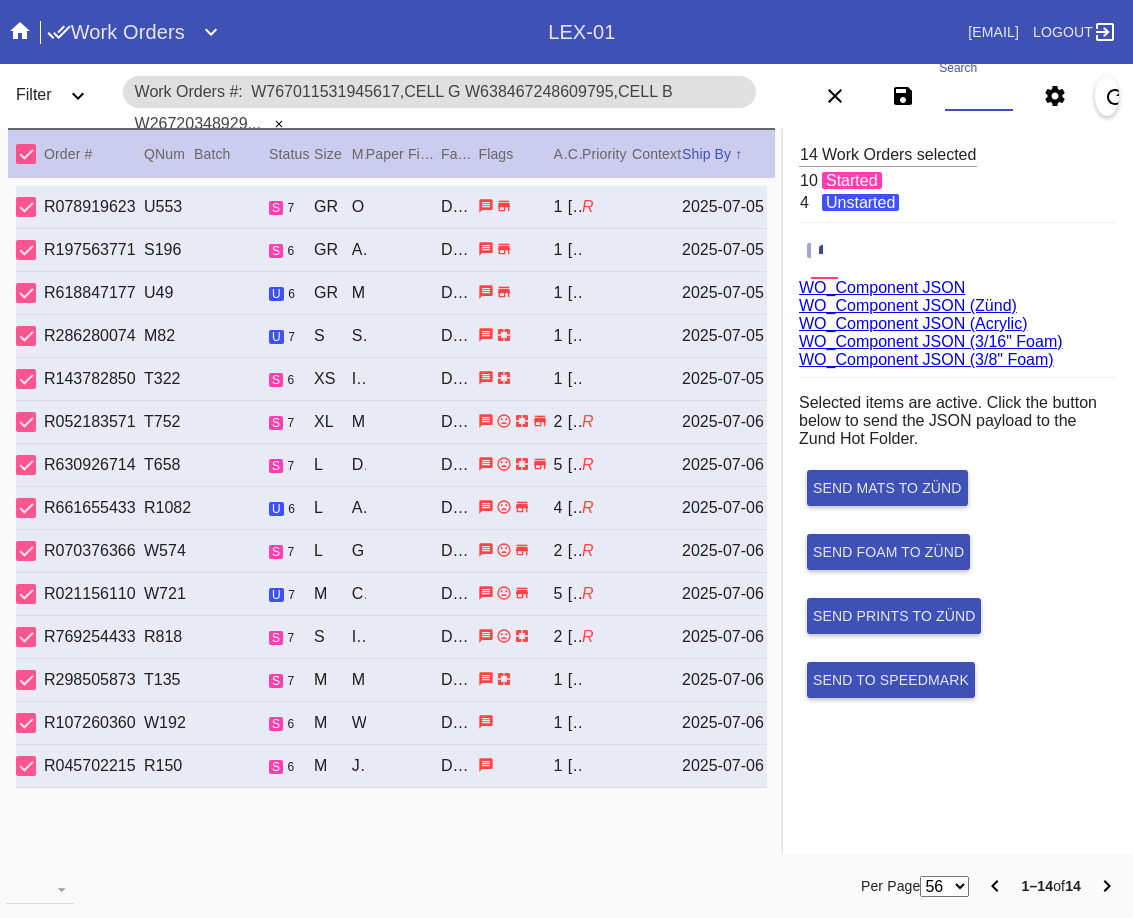 paste on "W994086400685855,Cell A W307929689187582,Cell F W489912562132192,Cell A W379465950091602,Cell F W782895417901295,Cell A" 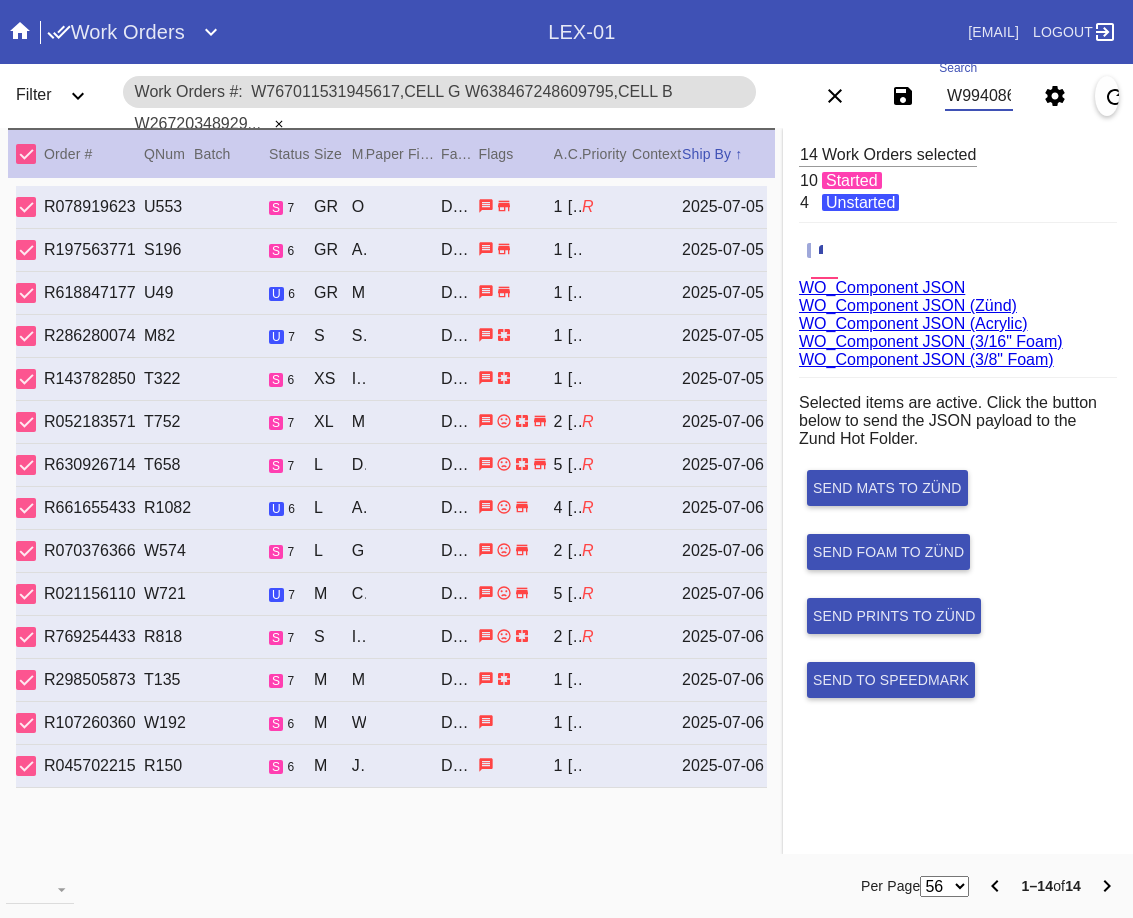 scroll, scrollTop: 0, scrollLeft: 926, axis: horizontal 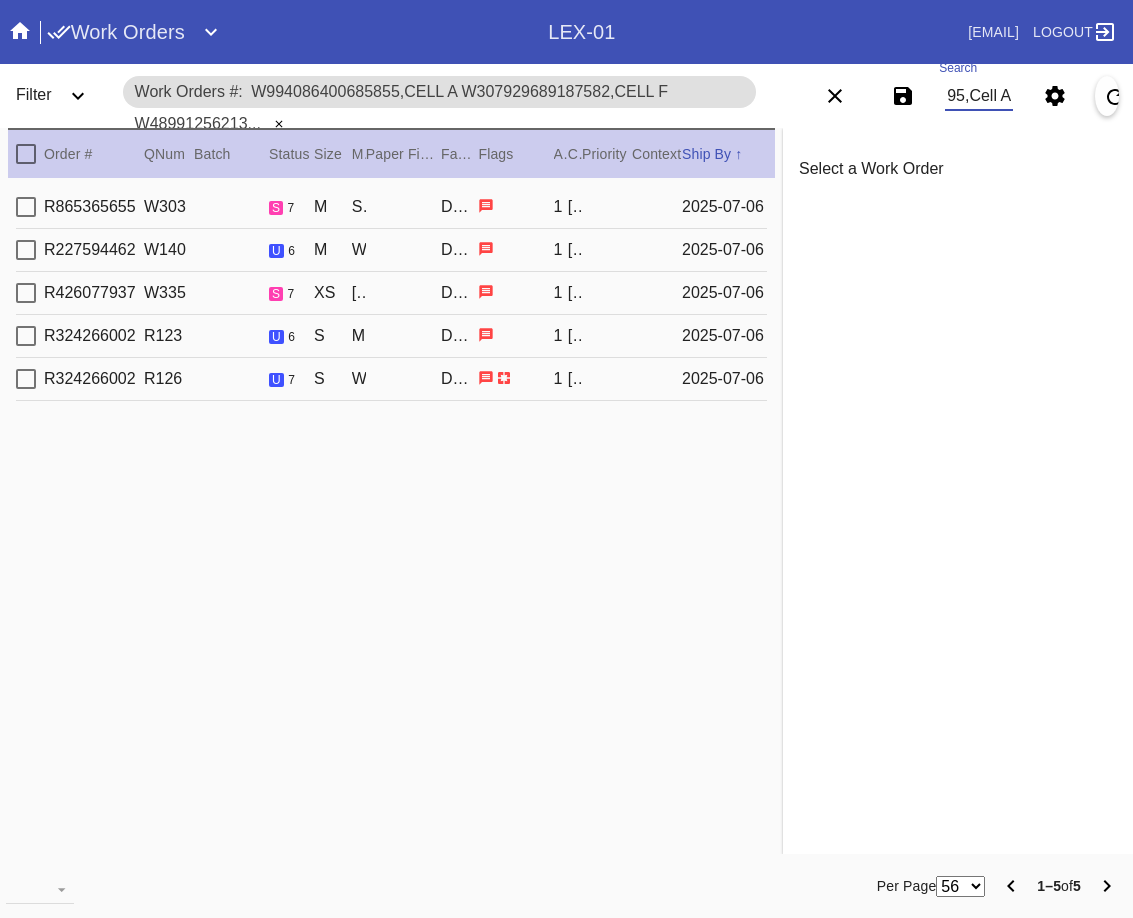 type on "W994086400685855,Cell A W307929689187582,Cell F W489912562132192,Cell A W379465950091602,Cell F W782895417901295,Cell A" 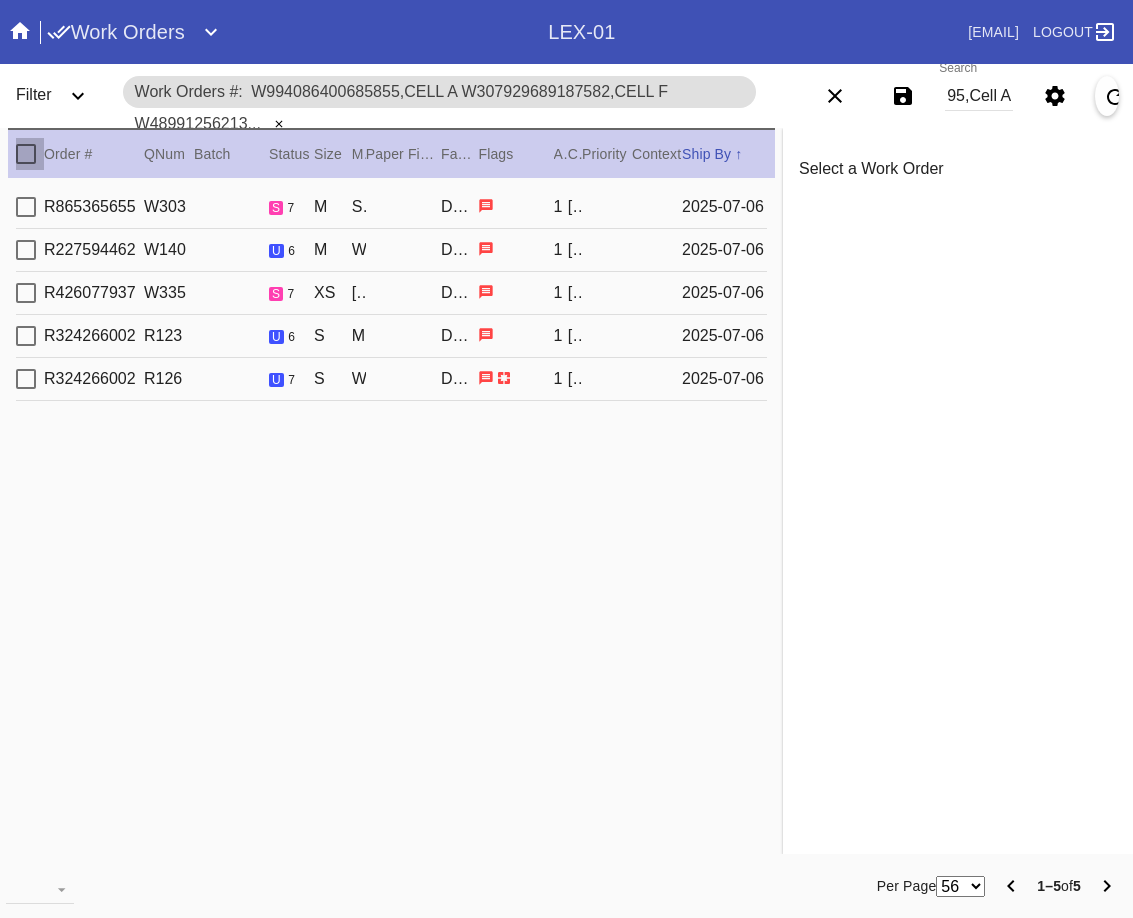 scroll, scrollTop: 0, scrollLeft: 0, axis: both 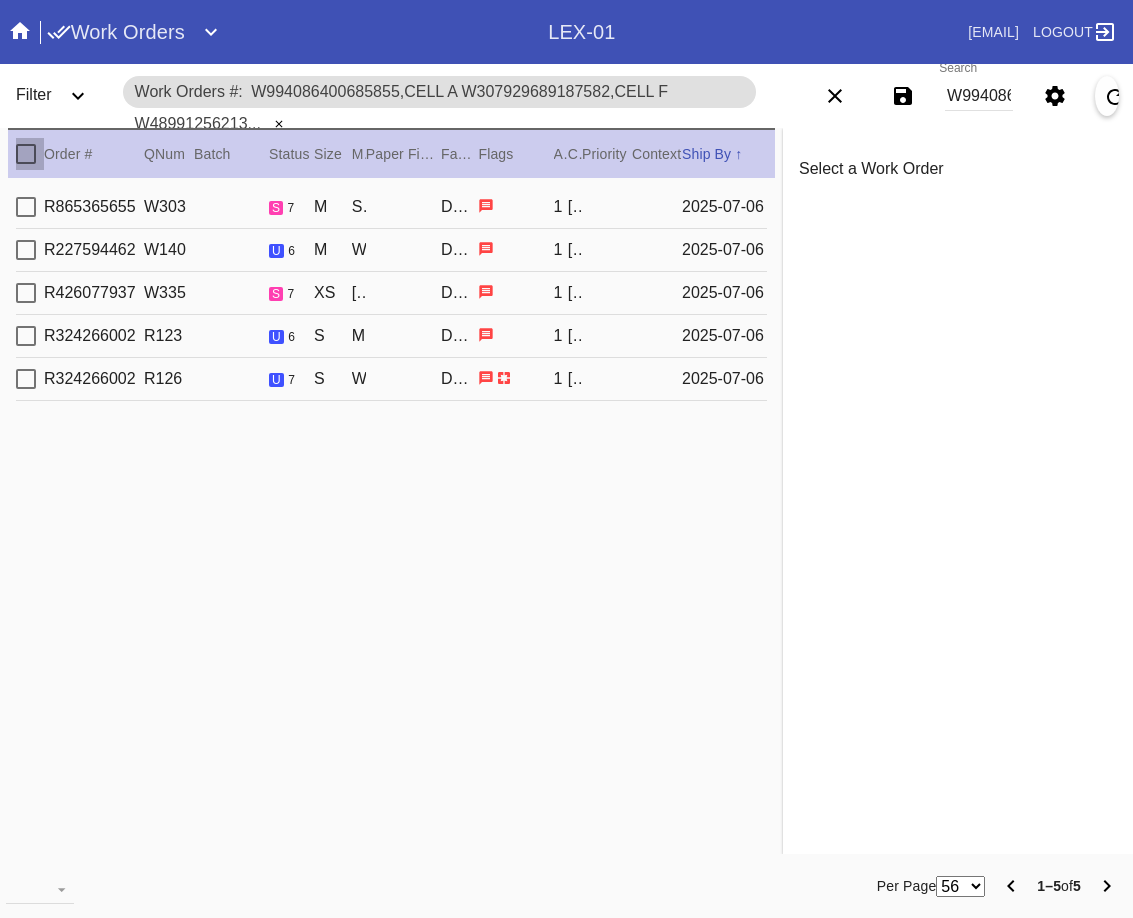 click at bounding box center [26, 154] 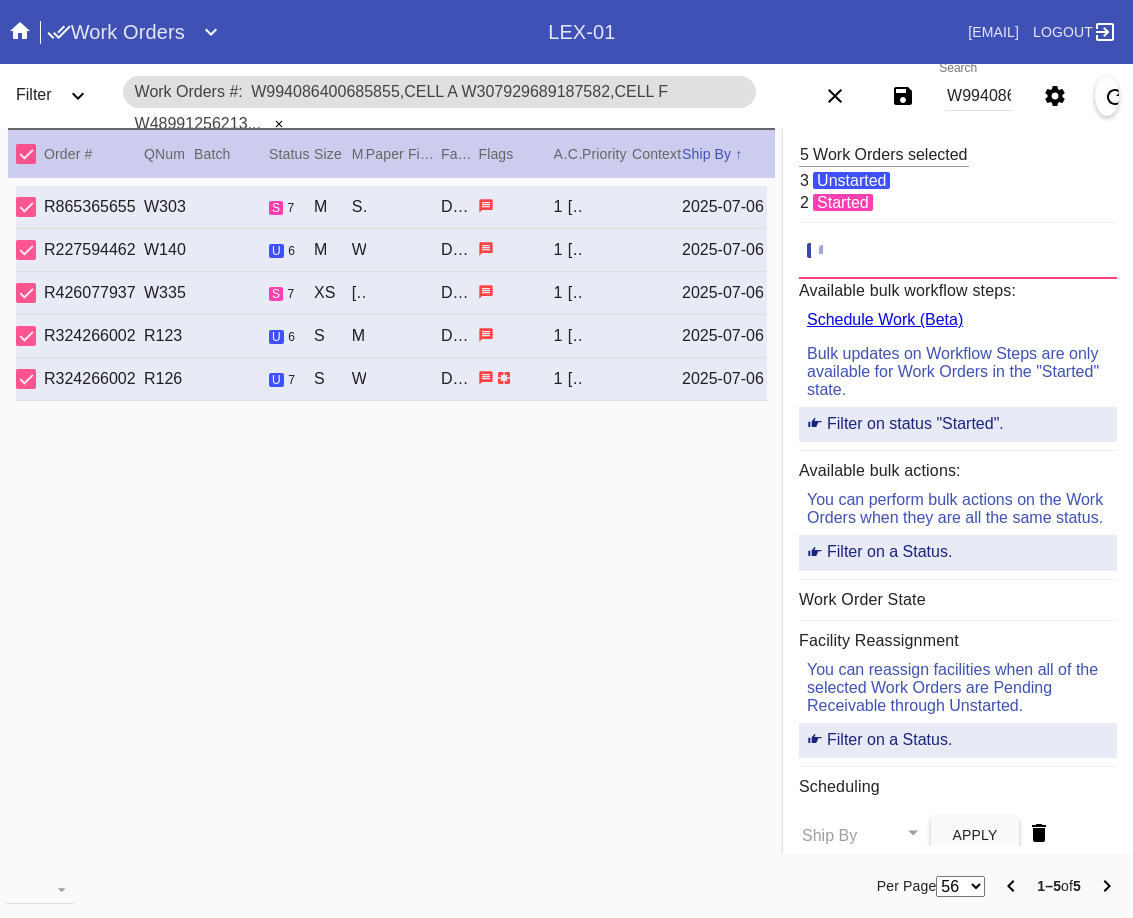 click at bounding box center (958, 255) 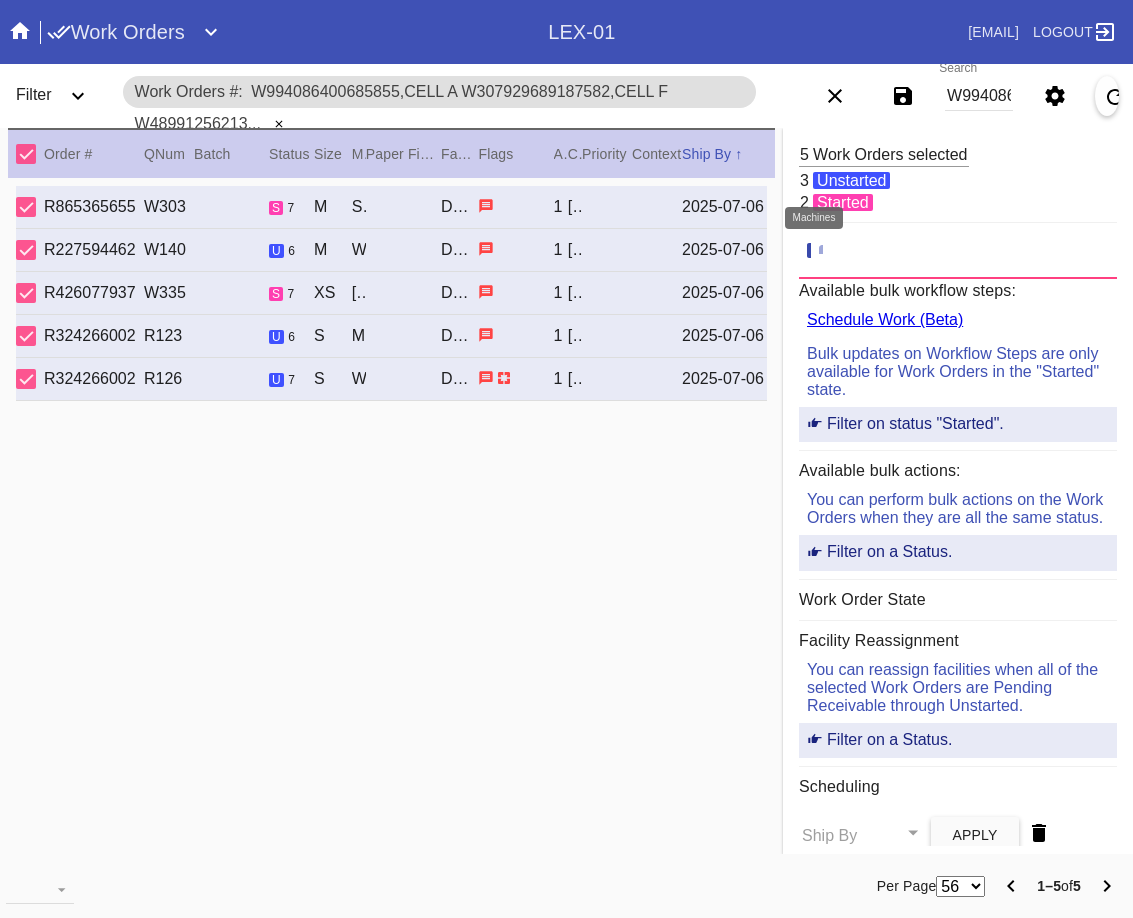 click at bounding box center (829, 251) 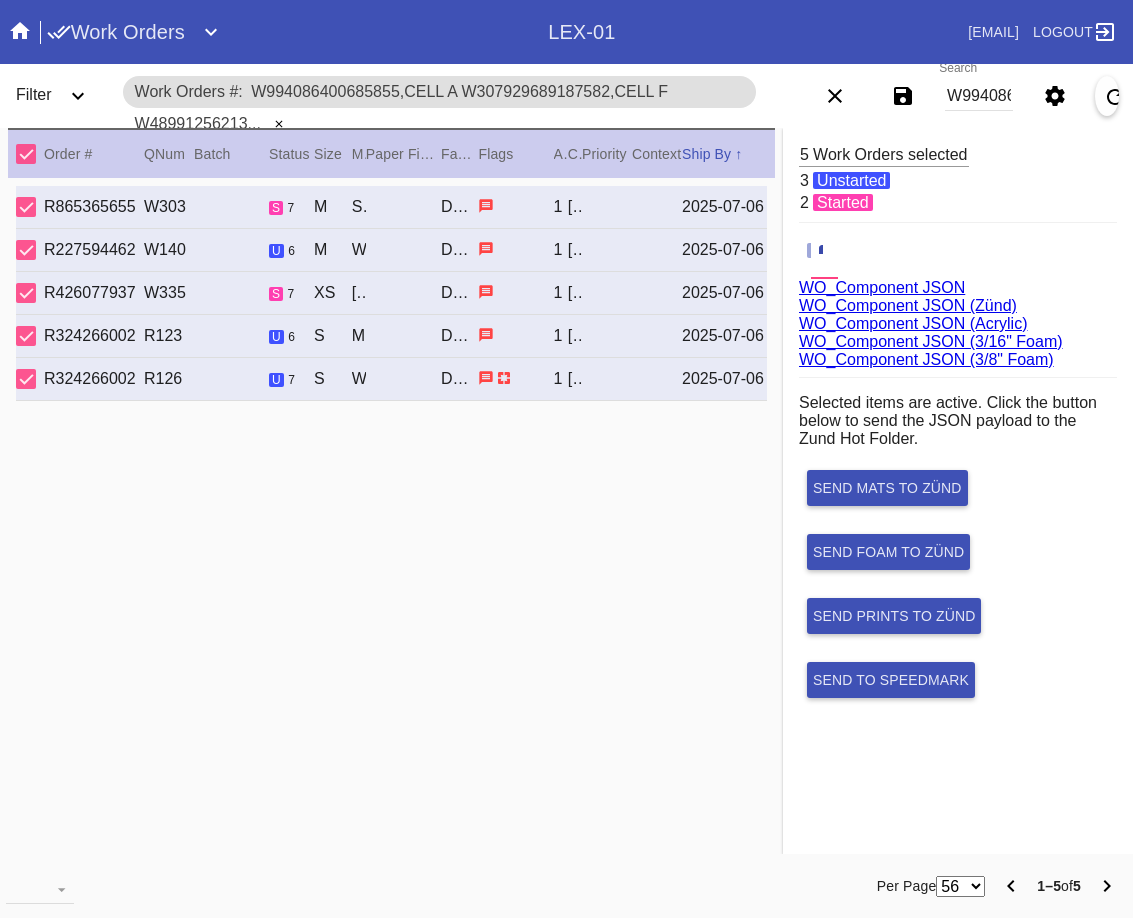 click on "WO_Component JSON (Acrylic)" at bounding box center (913, 323) 